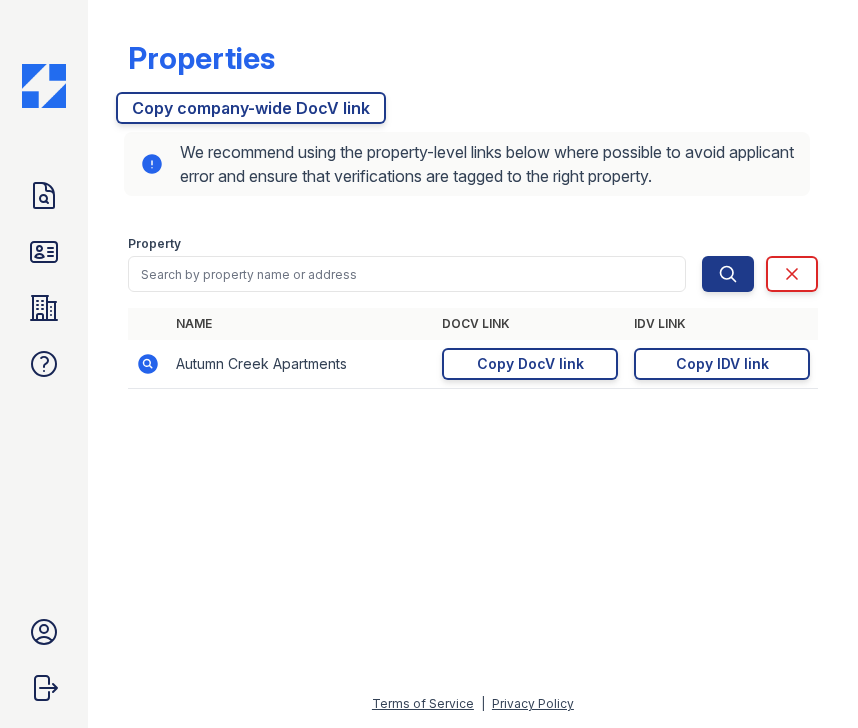 scroll, scrollTop: 0, scrollLeft: 0, axis: both 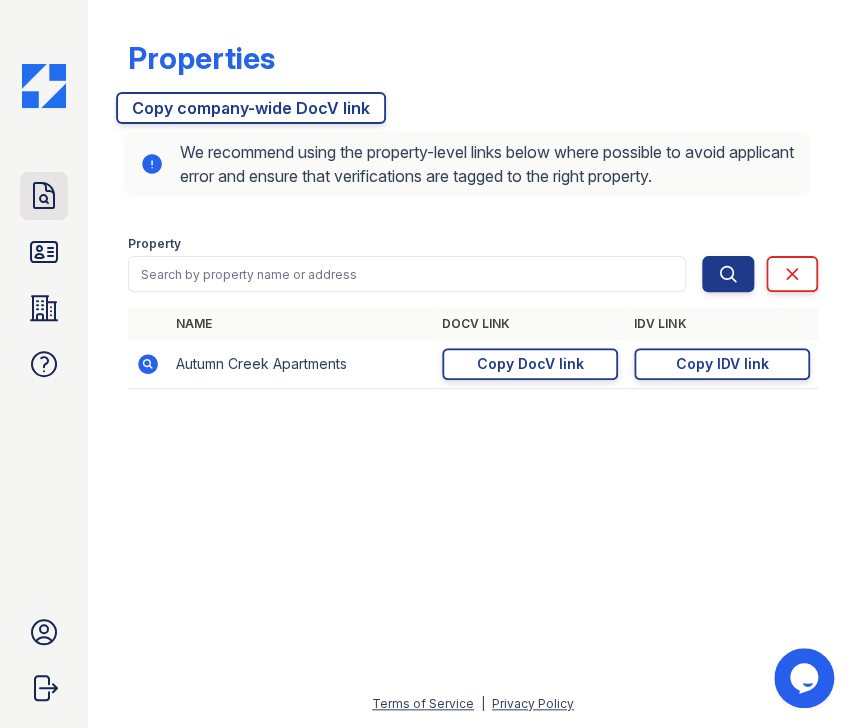 click 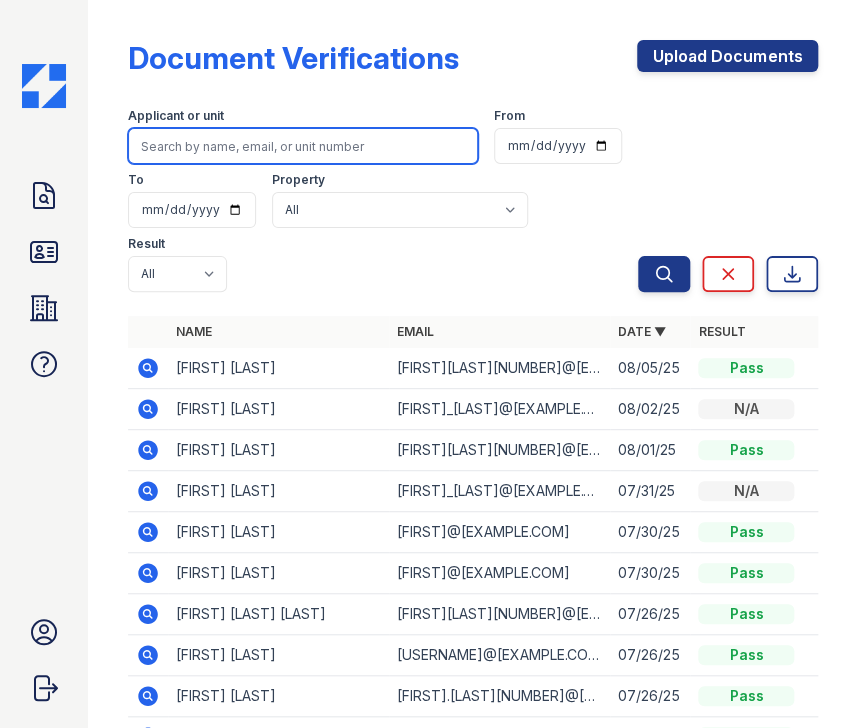 click at bounding box center [303, 146] 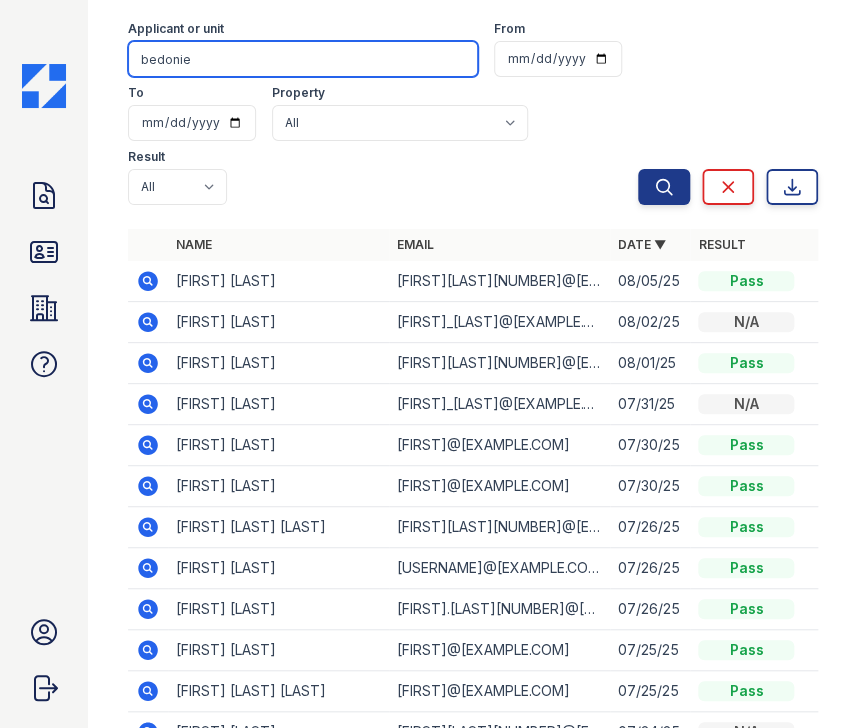 scroll, scrollTop: 0, scrollLeft: 0, axis: both 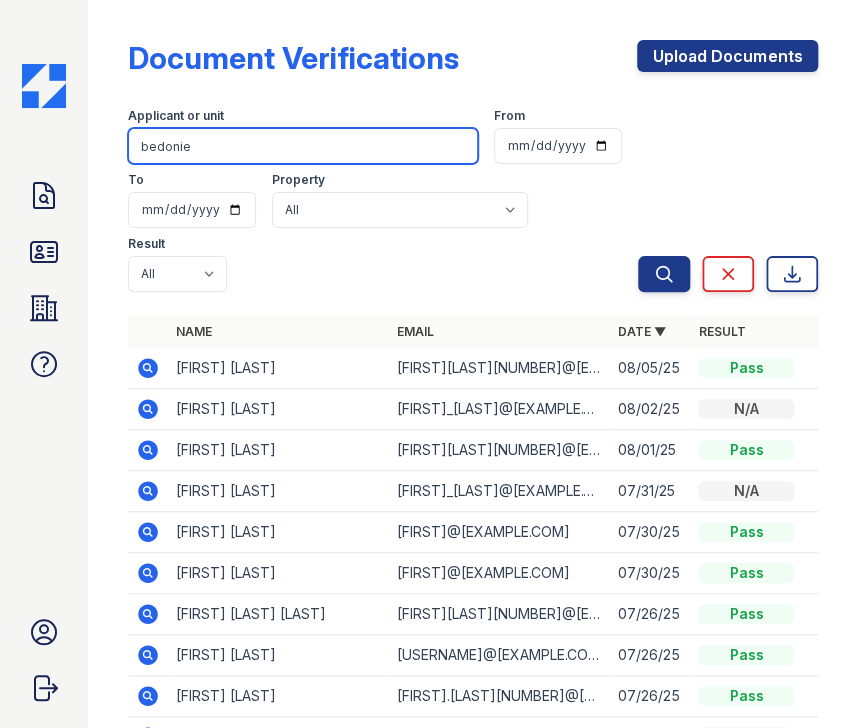 drag, startPoint x: 198, startPoint y: 147, endPoint x: 105, endPoint y: 141, distance: 93.193344 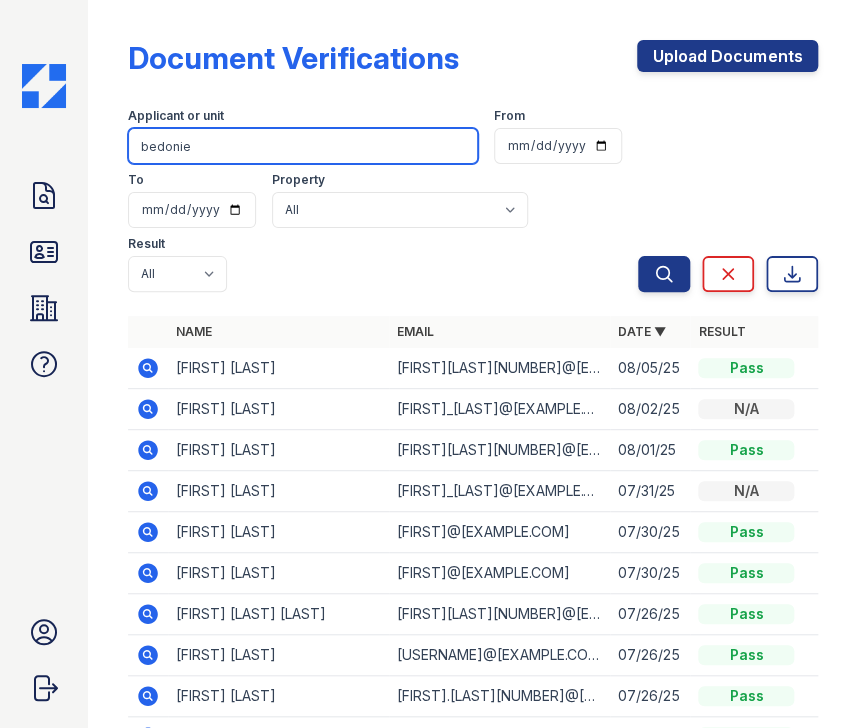 click on "bedonie" at bounding box center (303, 146) 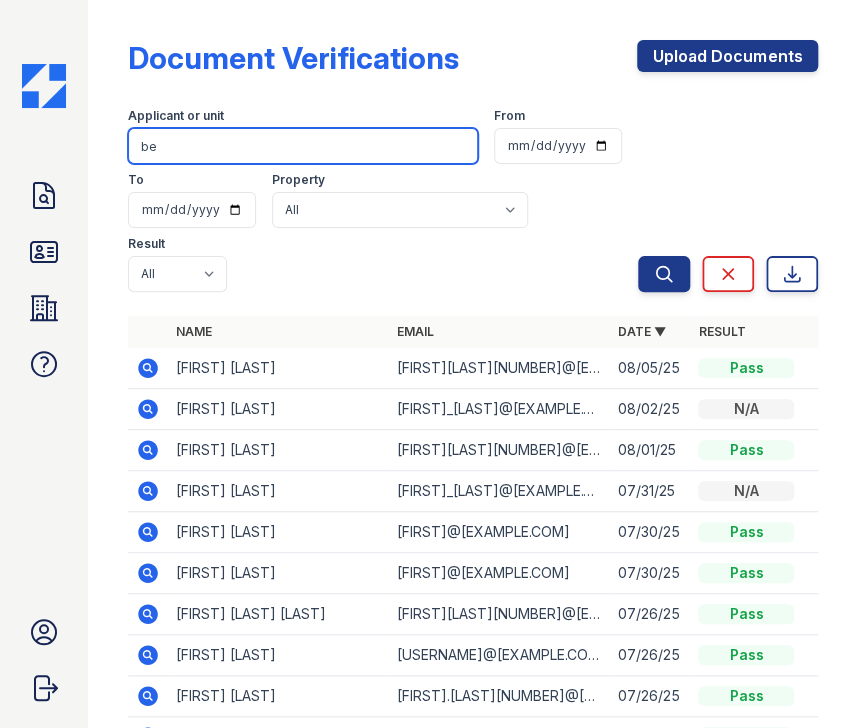 type on "b" 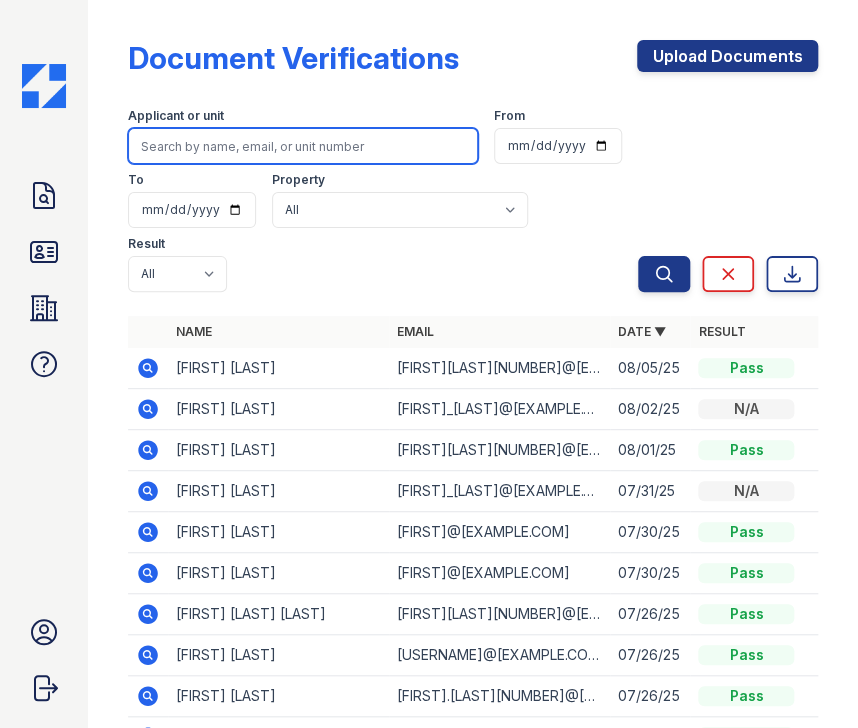 paste on "Bedonie, Tashean" 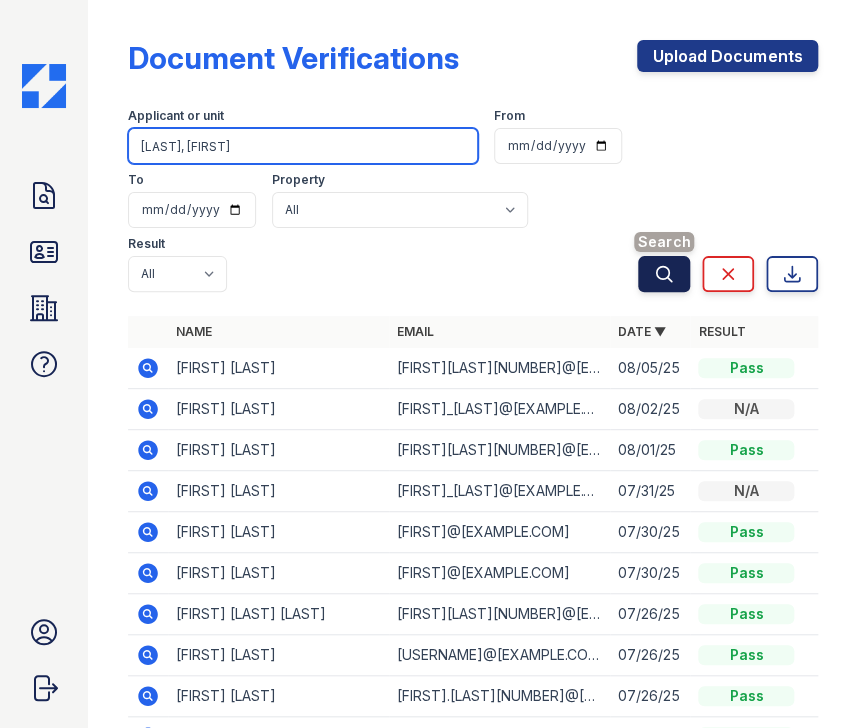 type on "Bedonie, Tashean" 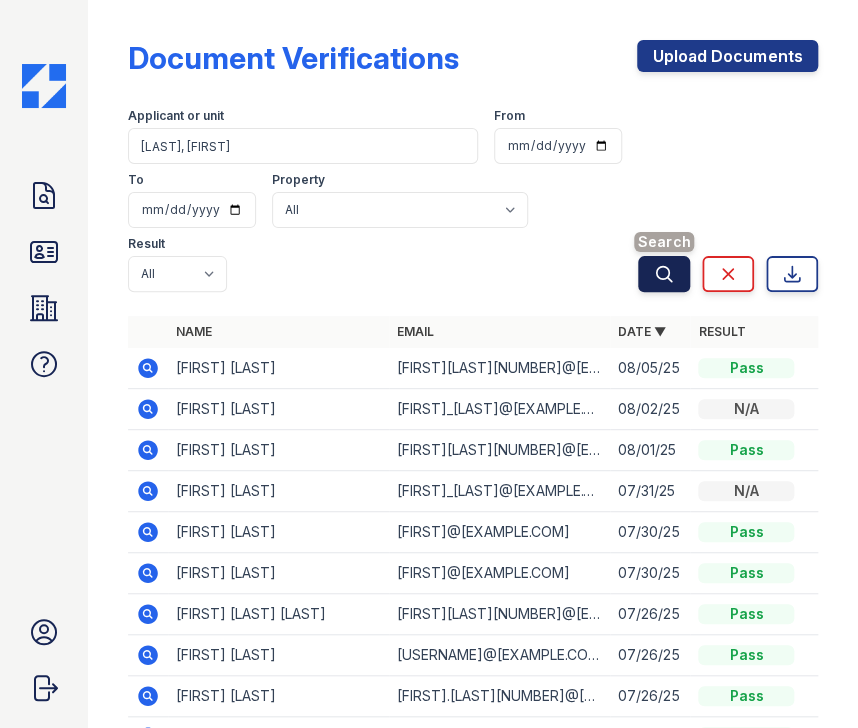 click 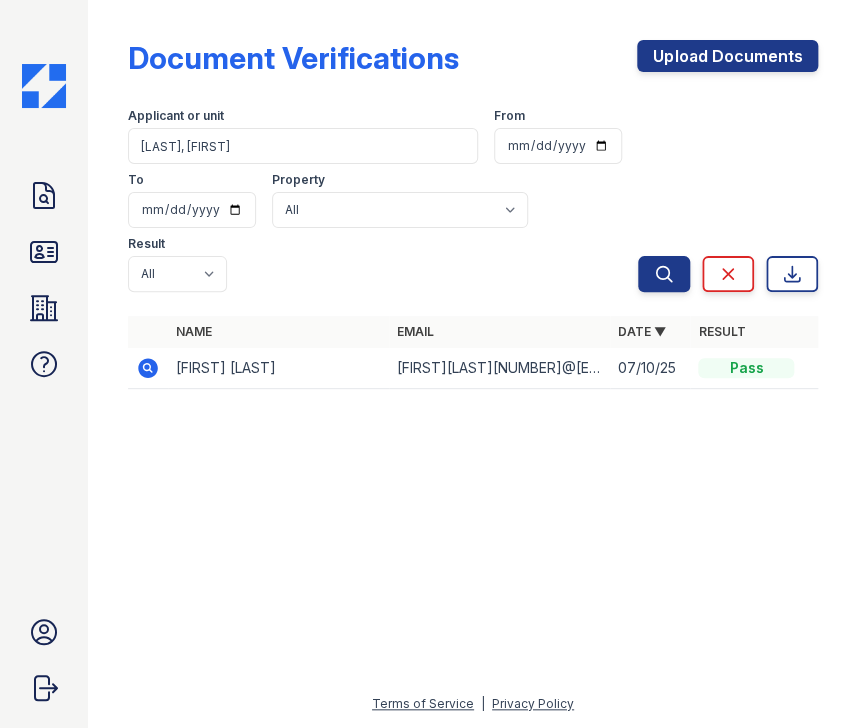 click 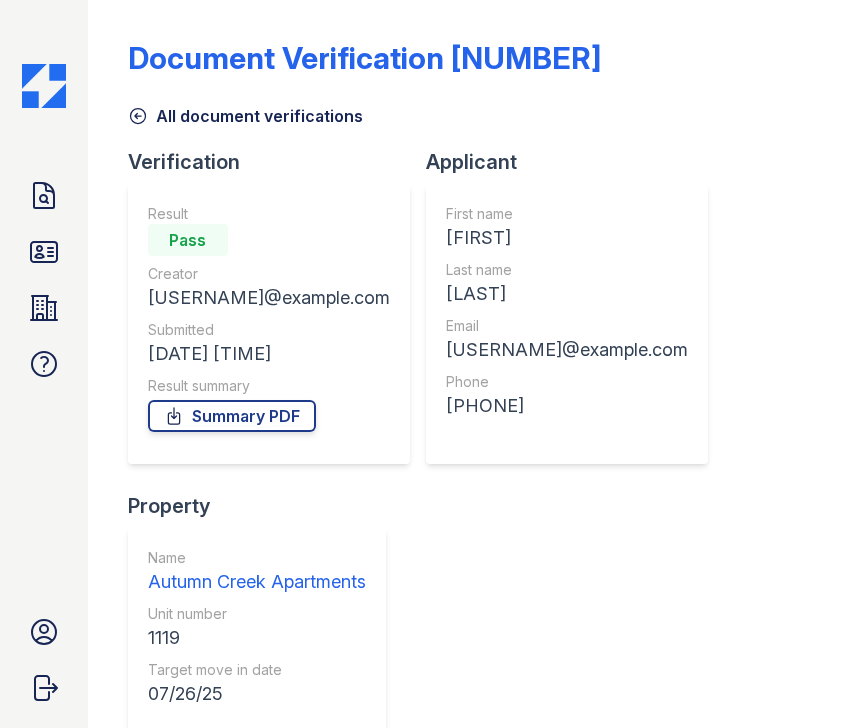 scroll, scrollTop: 0, scrollLeft: 0, axis: both 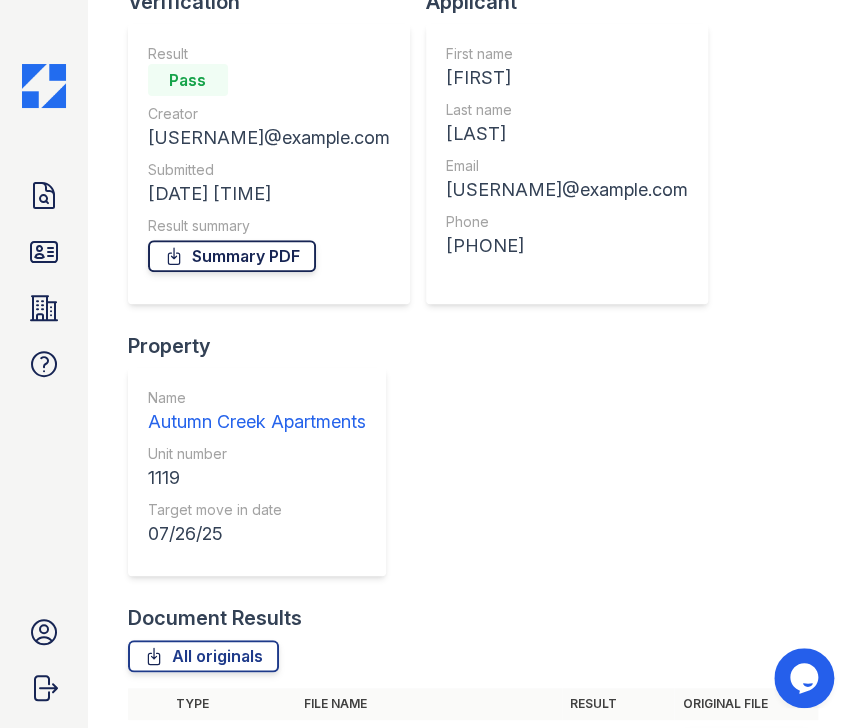 click on "Summary PDF" at bounding box center [232, 256] 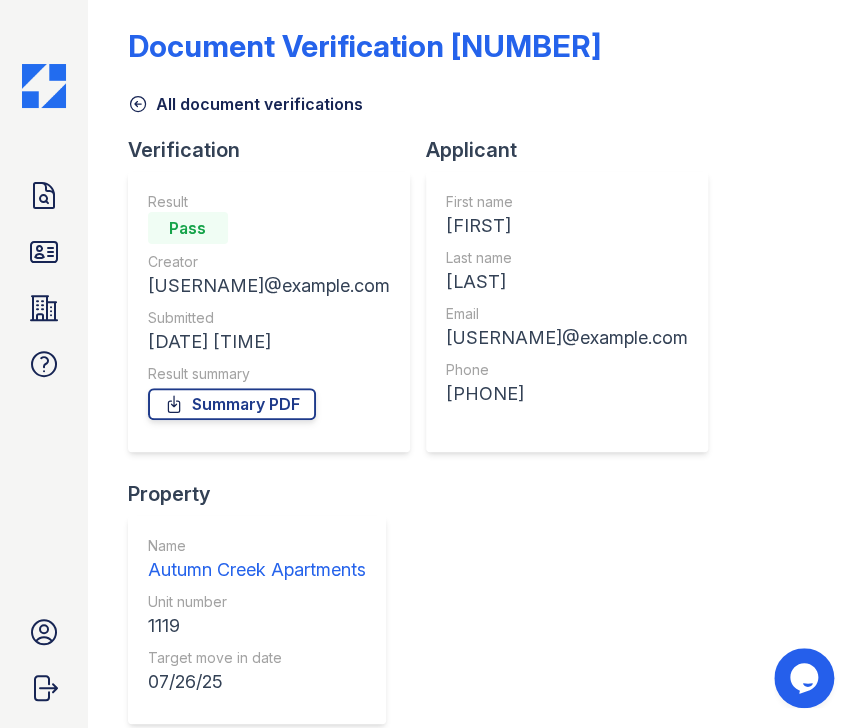 scroll, scrollTop: 0, scrollLeft: 0, axis: both 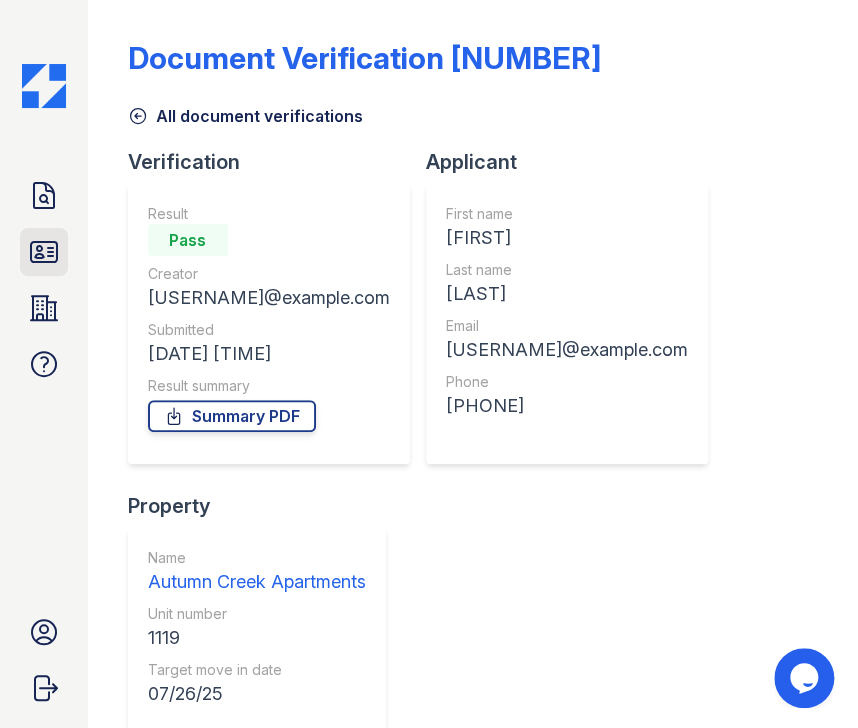 click 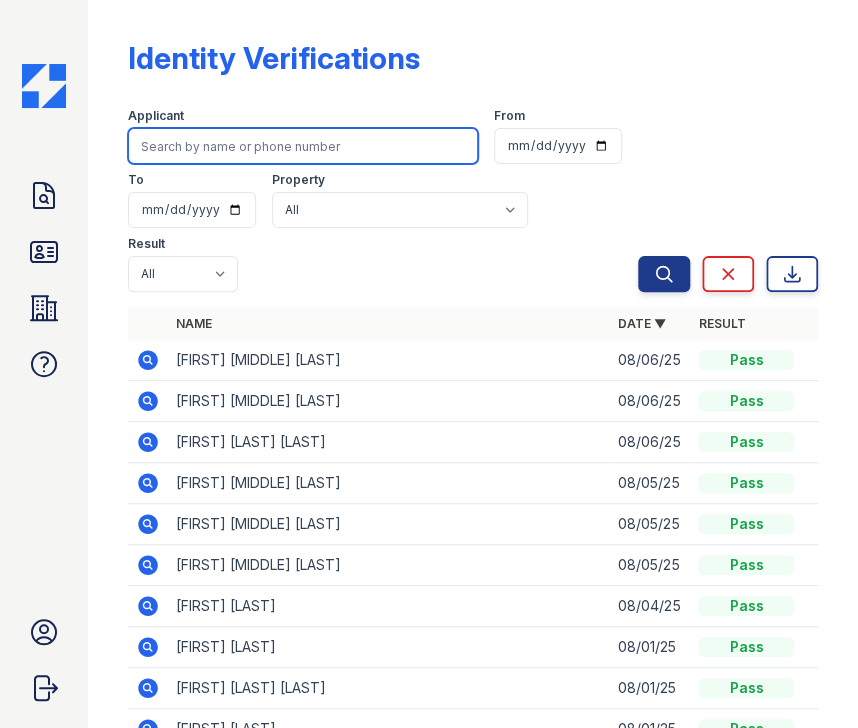 click at bounding box center (303, 146) 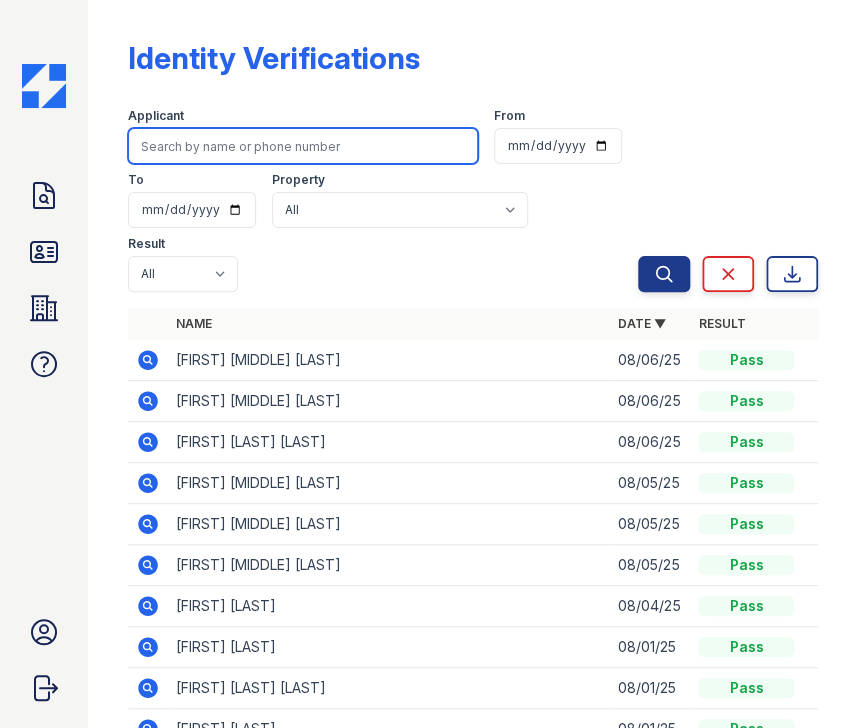 paste on "Bedonie, Tashean" 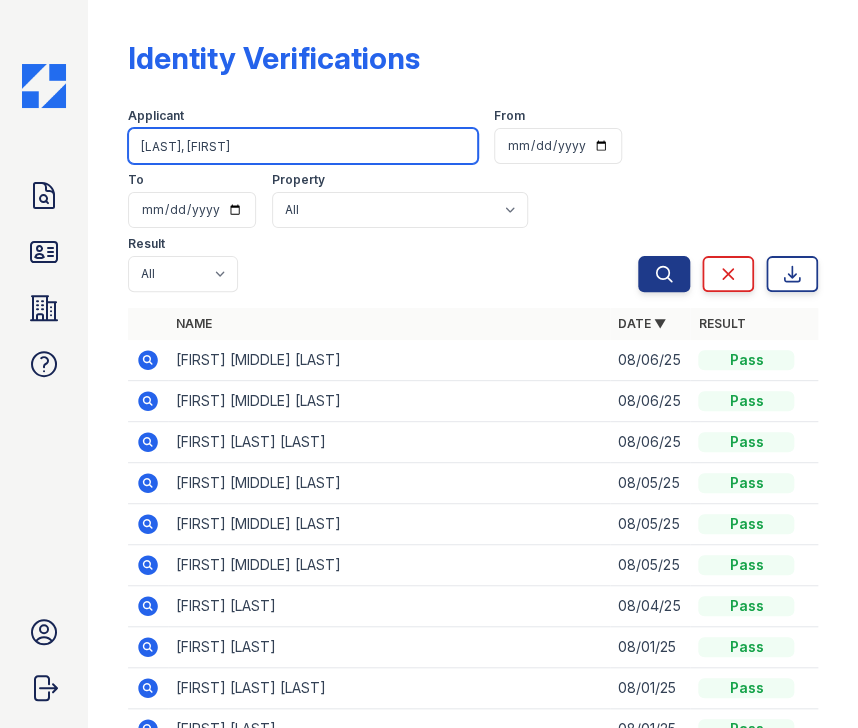 type on "Bedonie, Tashean" 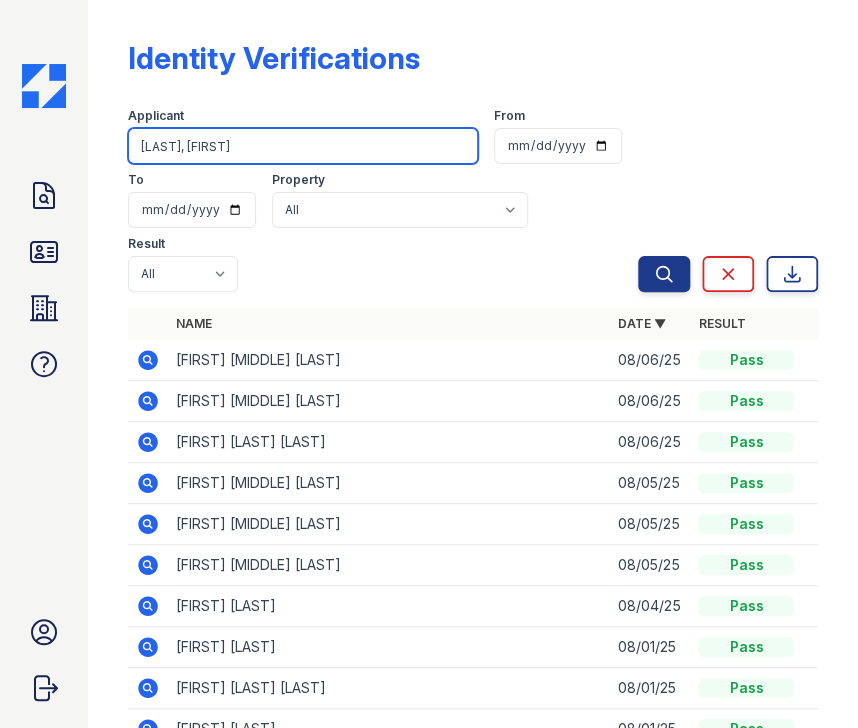 click on "Search" at bounding box center (664, 274) 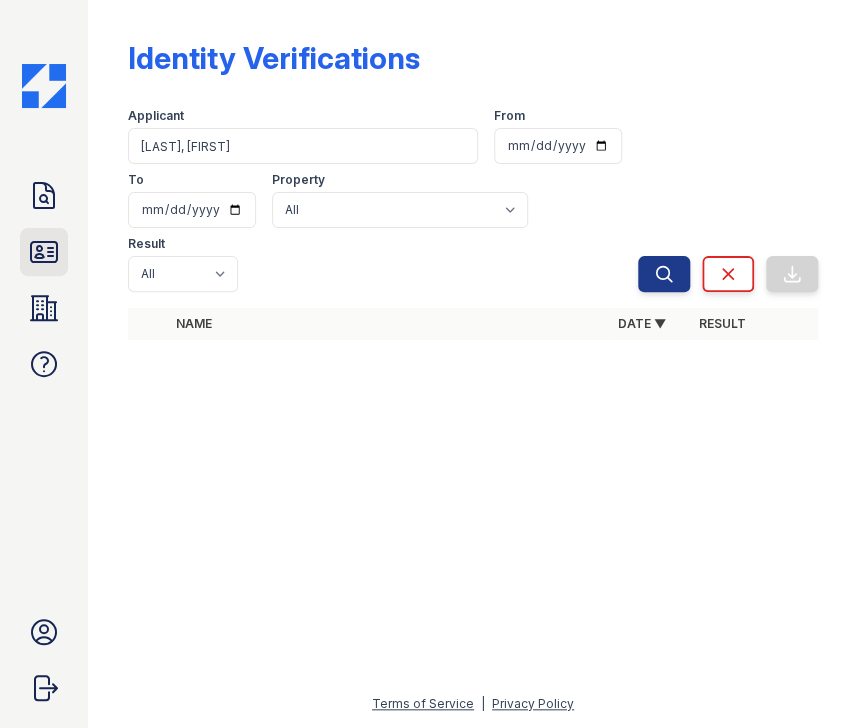 click 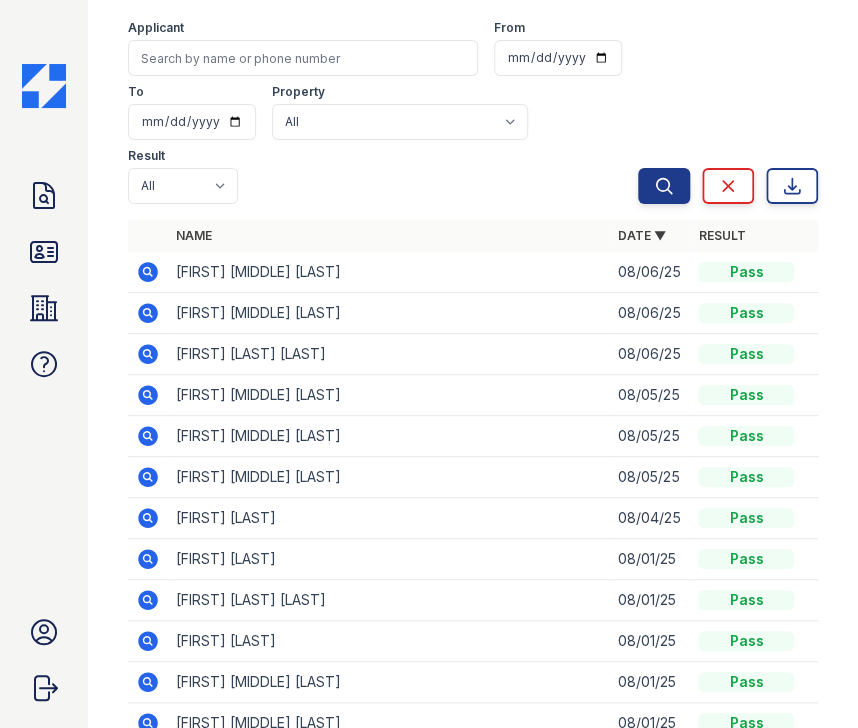scroll, scrollTop: 0, scrollLeft: 0, axis: both 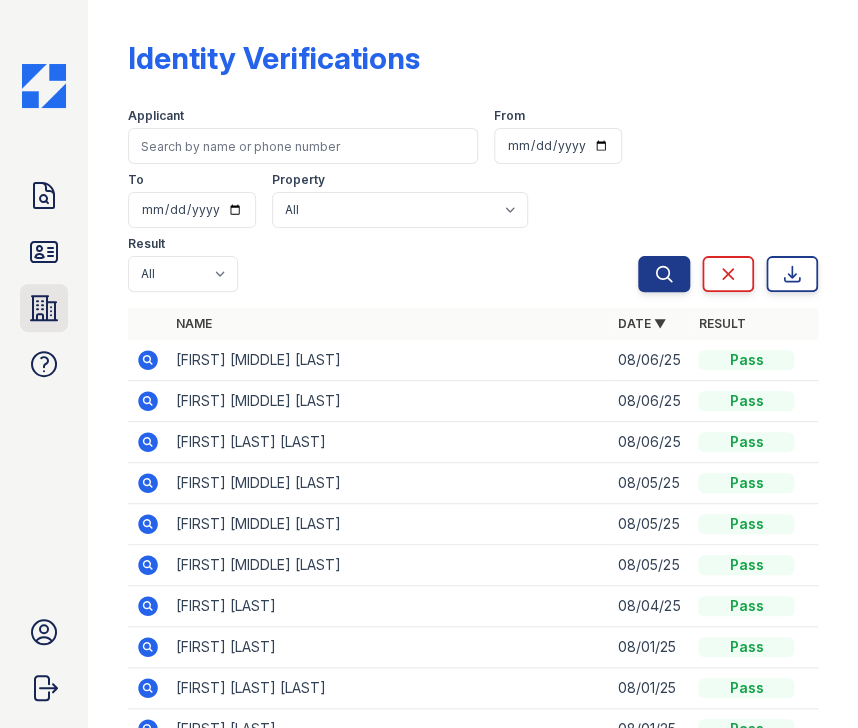 click 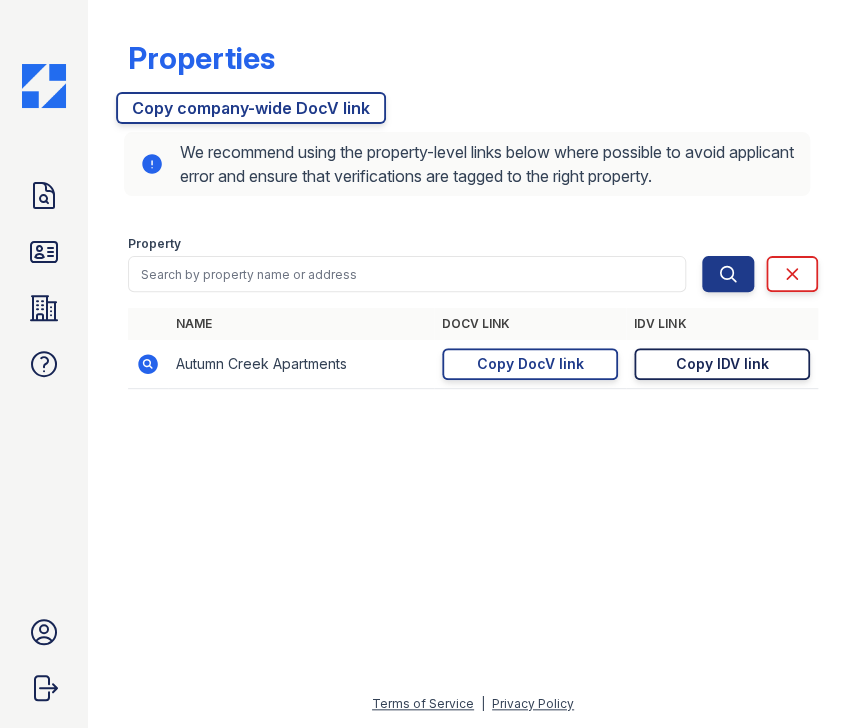 click on "Copy IDV link" at bounding box center [722, 364] 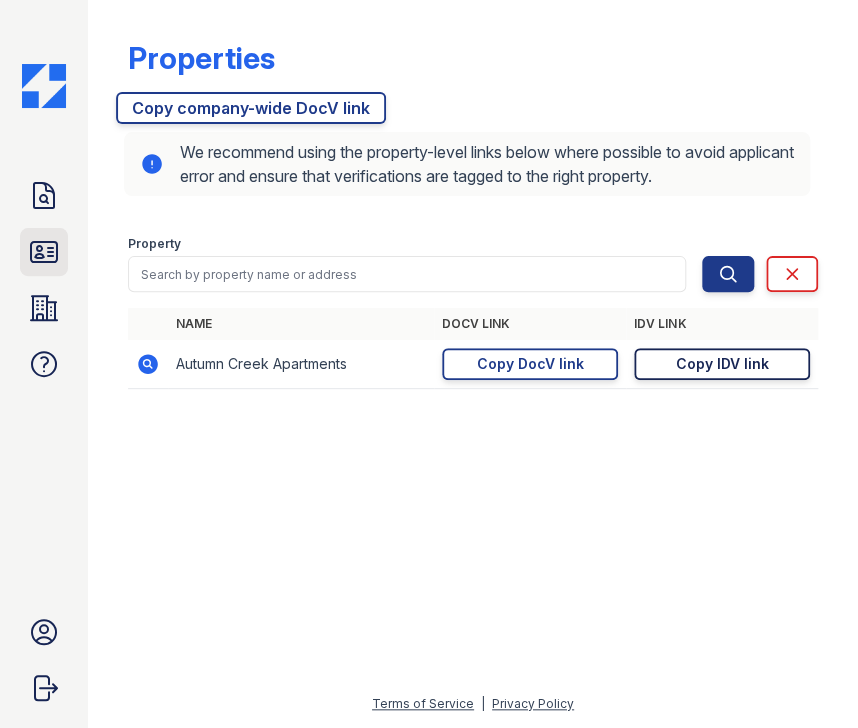 click 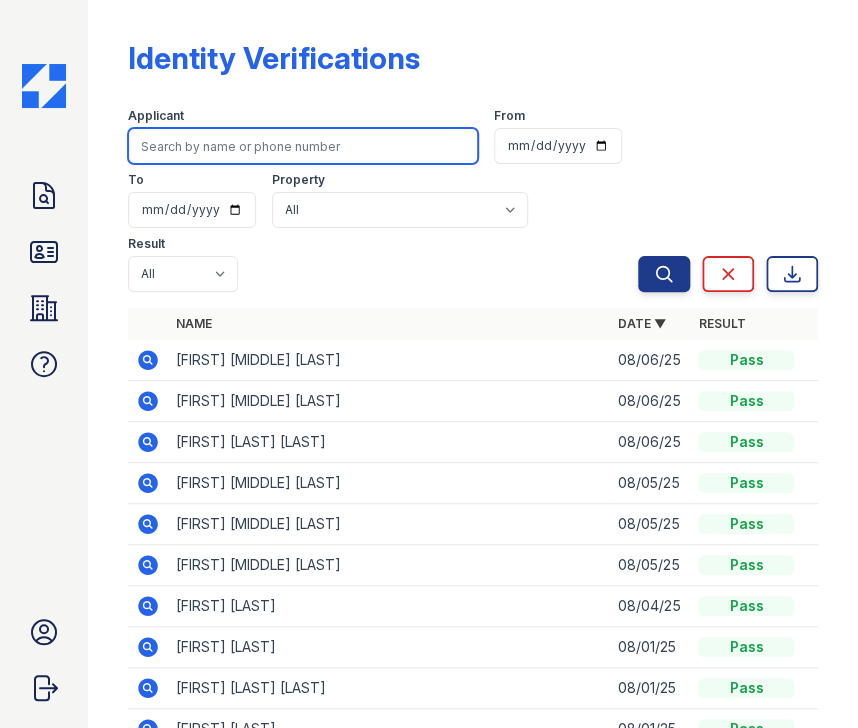 click at bounding box center [303, 146] 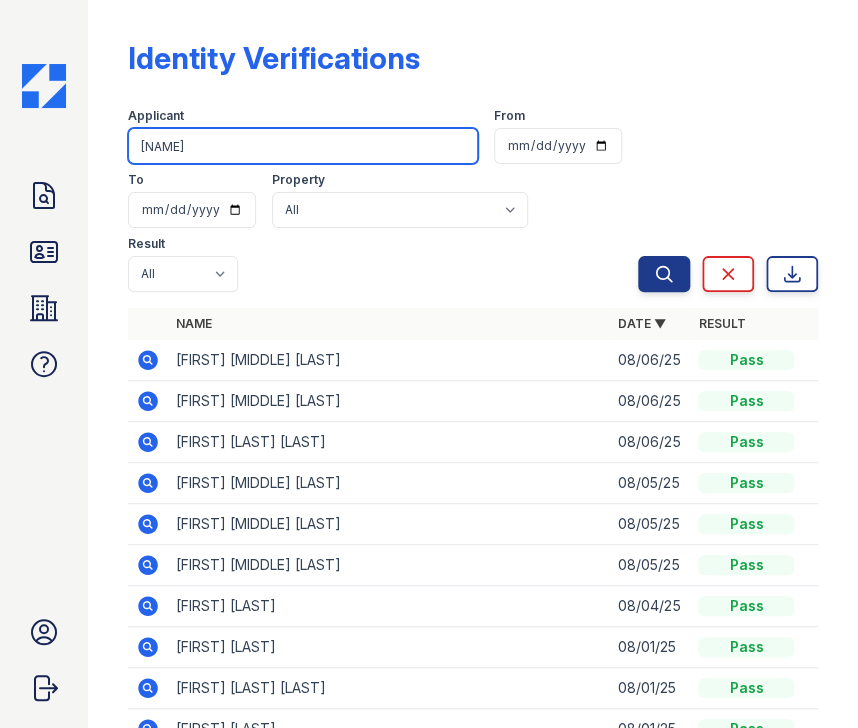 type on "charley" 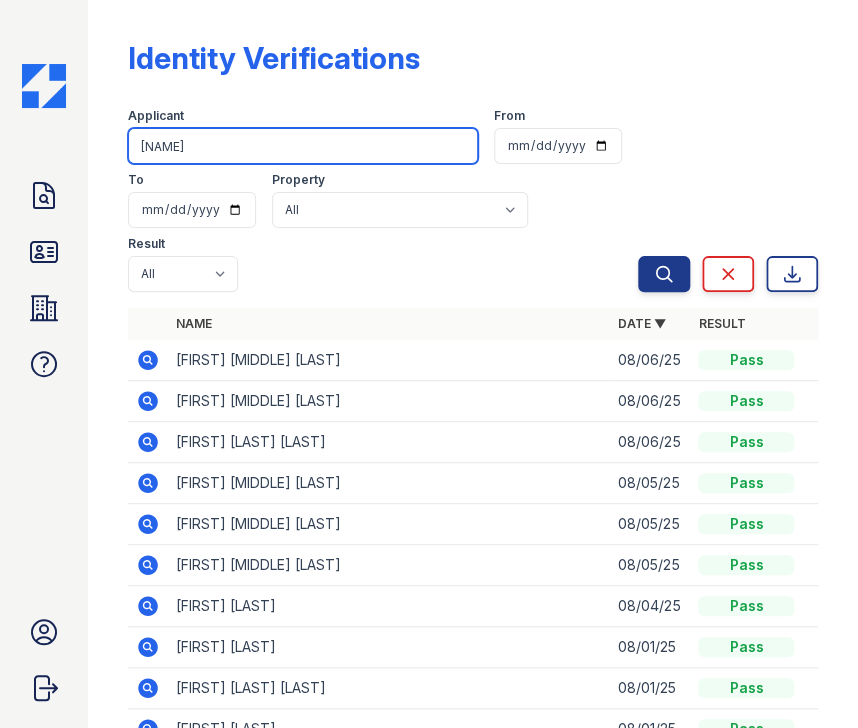 click on "Search" at bounding box center (664, 274) 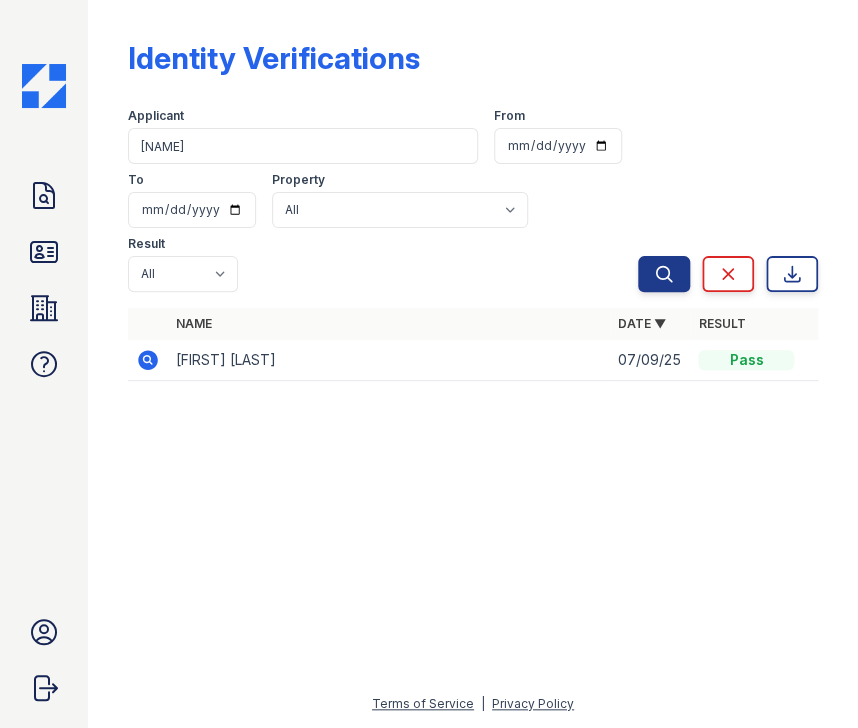 click 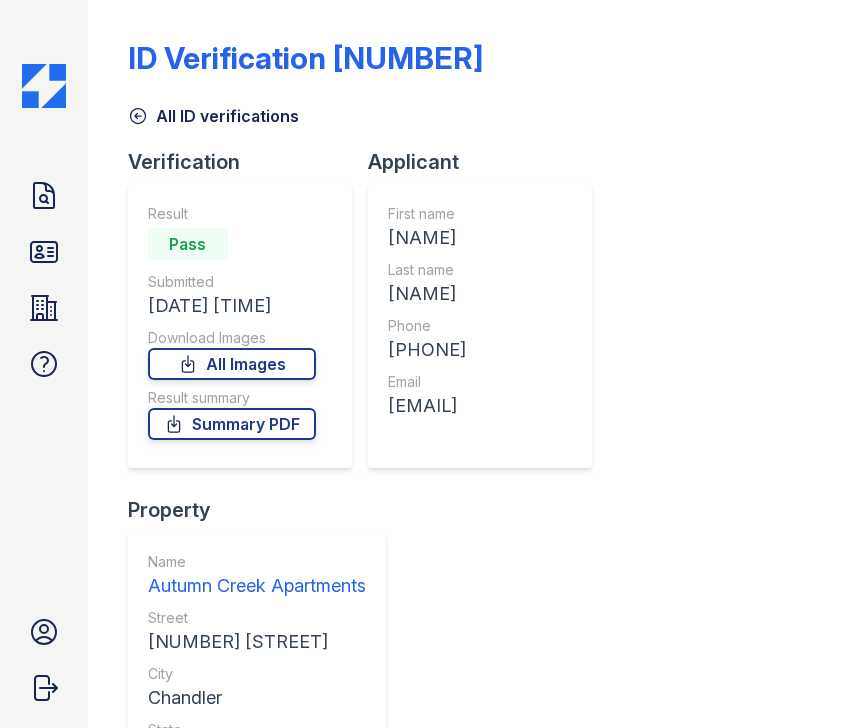 scroll, scrollTop: 0, scrollLeft: 0, axis: both 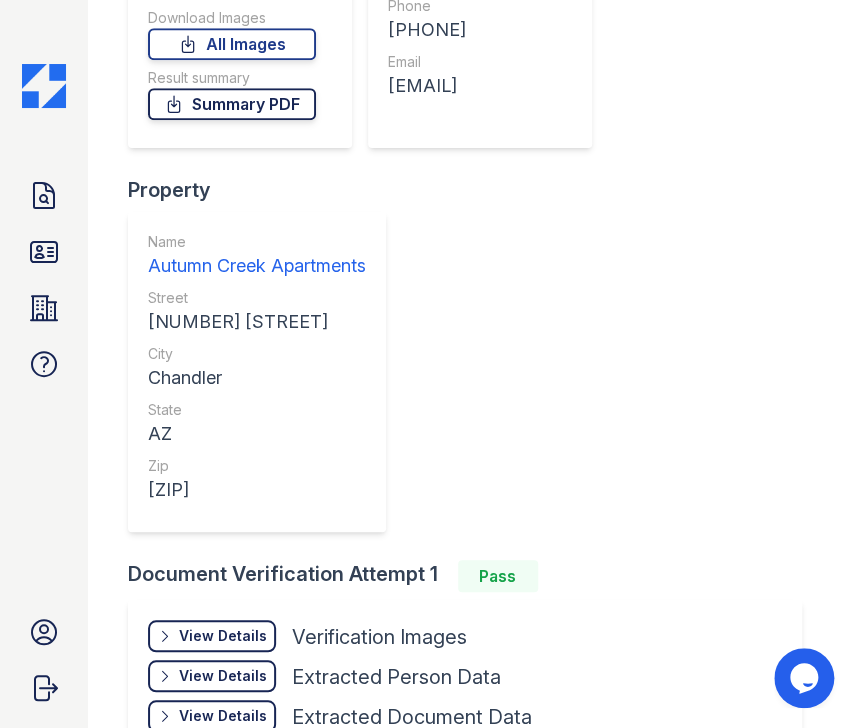 click on "Summary PDF" at bounding box center [232, 104] 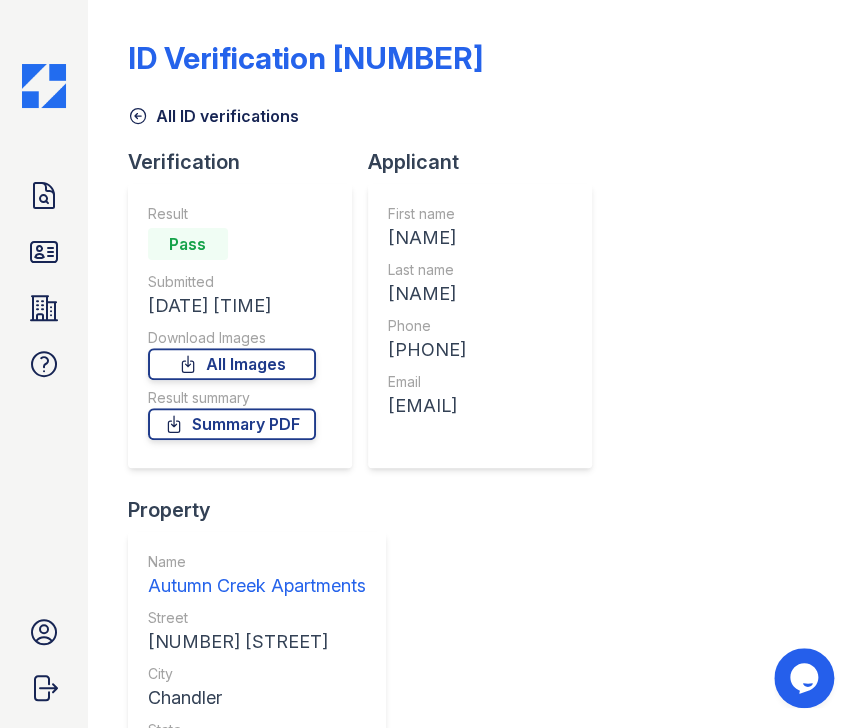 scroll, scrollTop: 0, scrollLeft: 0, axis: both 